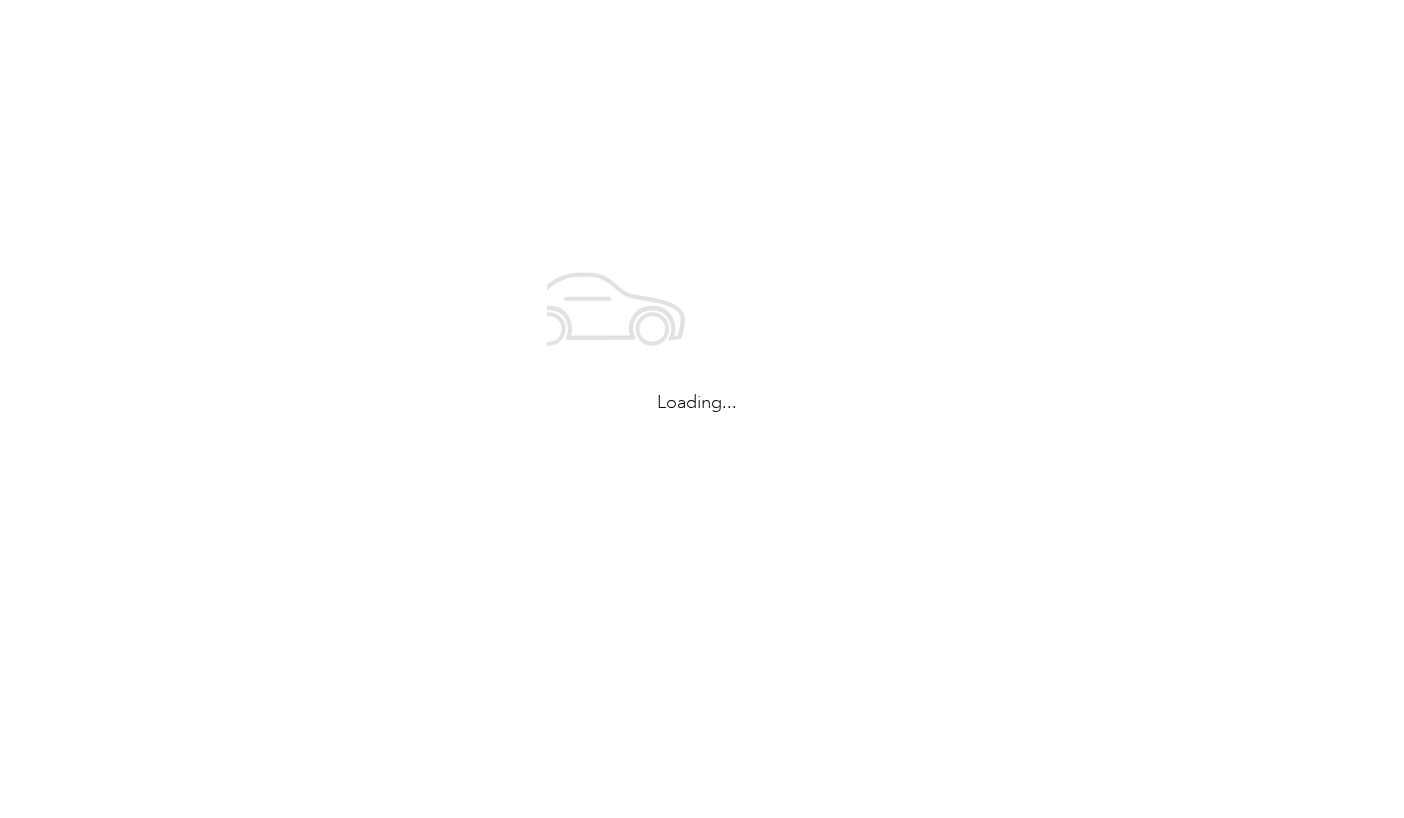 scroll, scrollTop: 0, scrollLeft: 0, axis: both 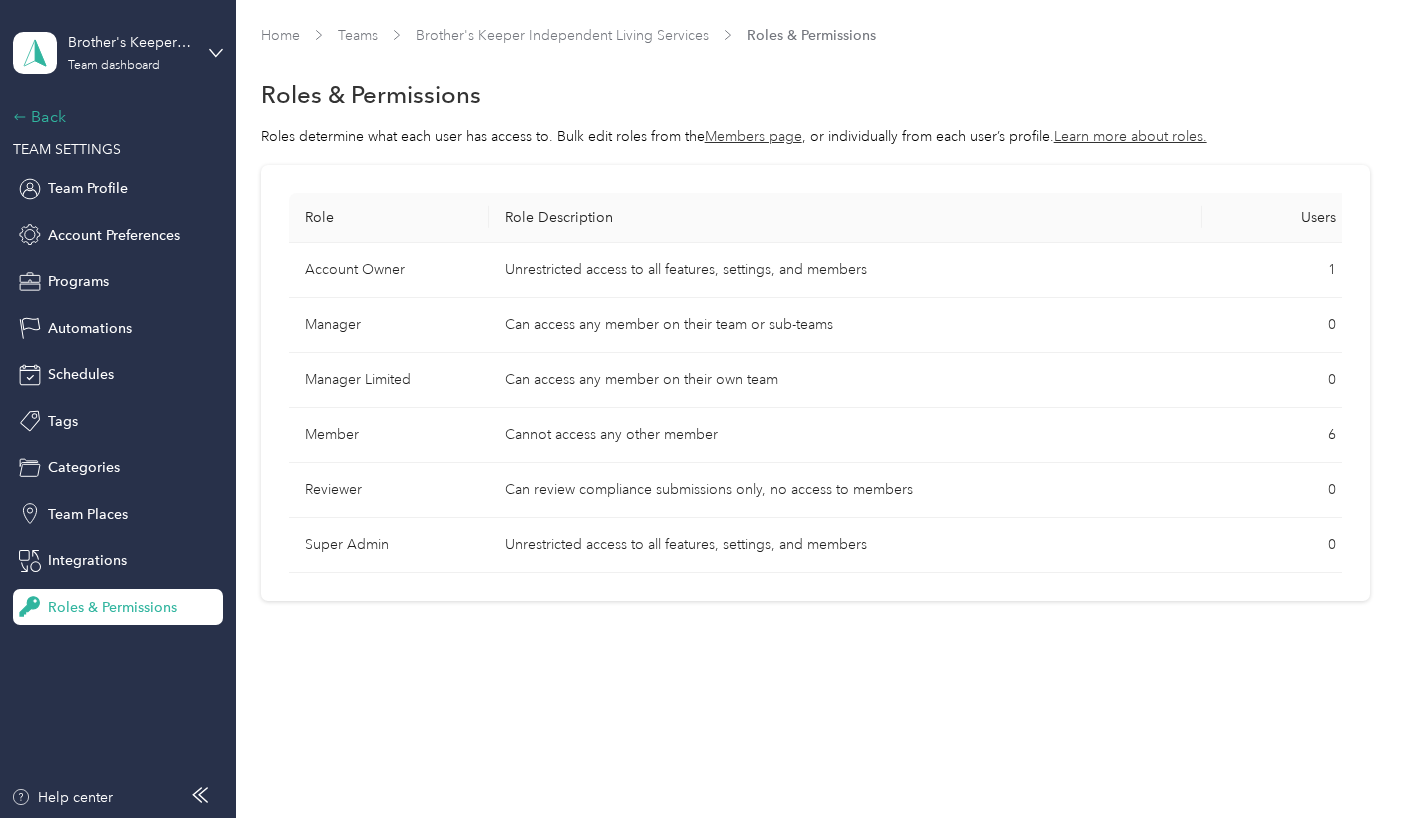 click on "Back" at bounding box center [113, 117] 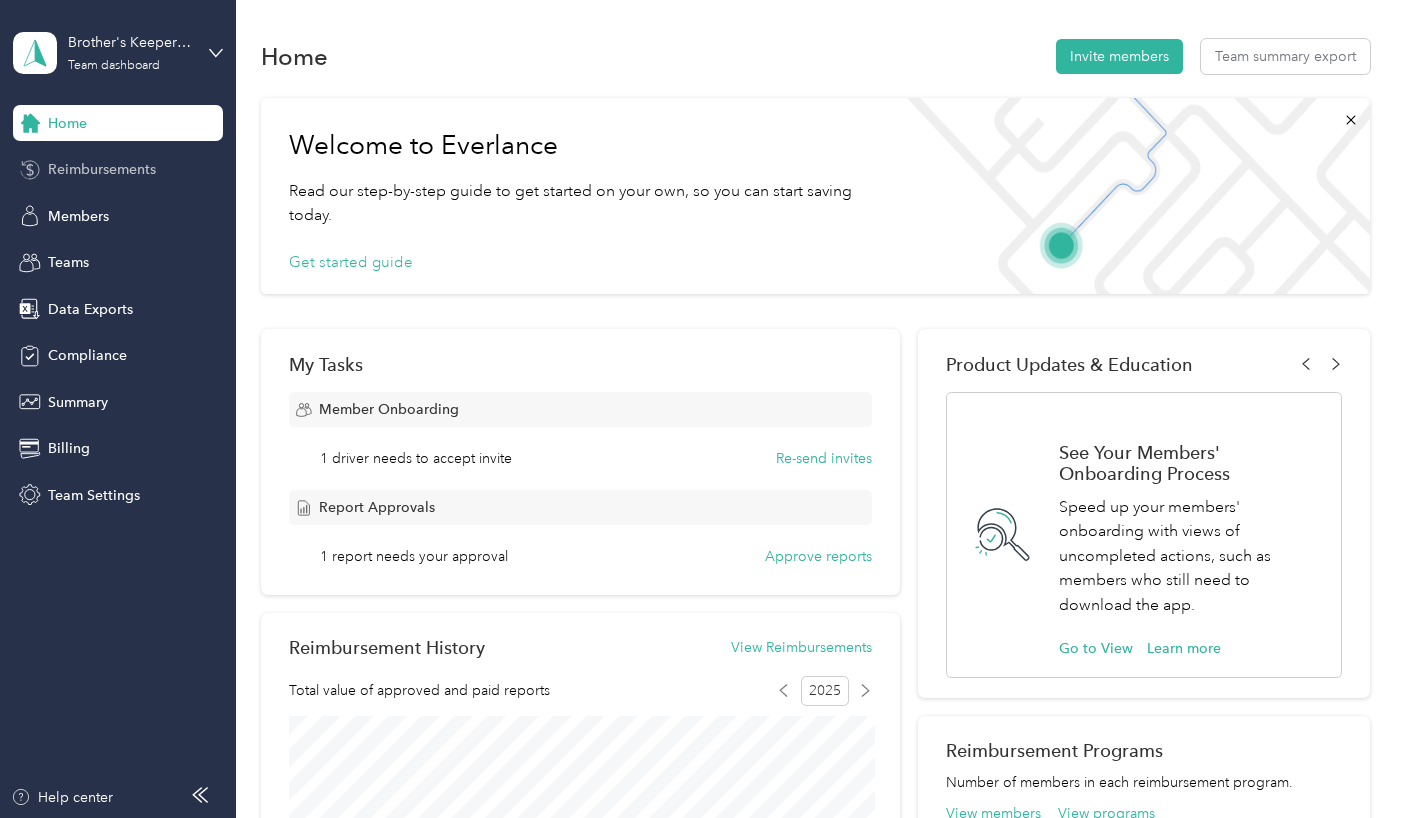 click on "Reimbursements" at bounding box center (102, 169) 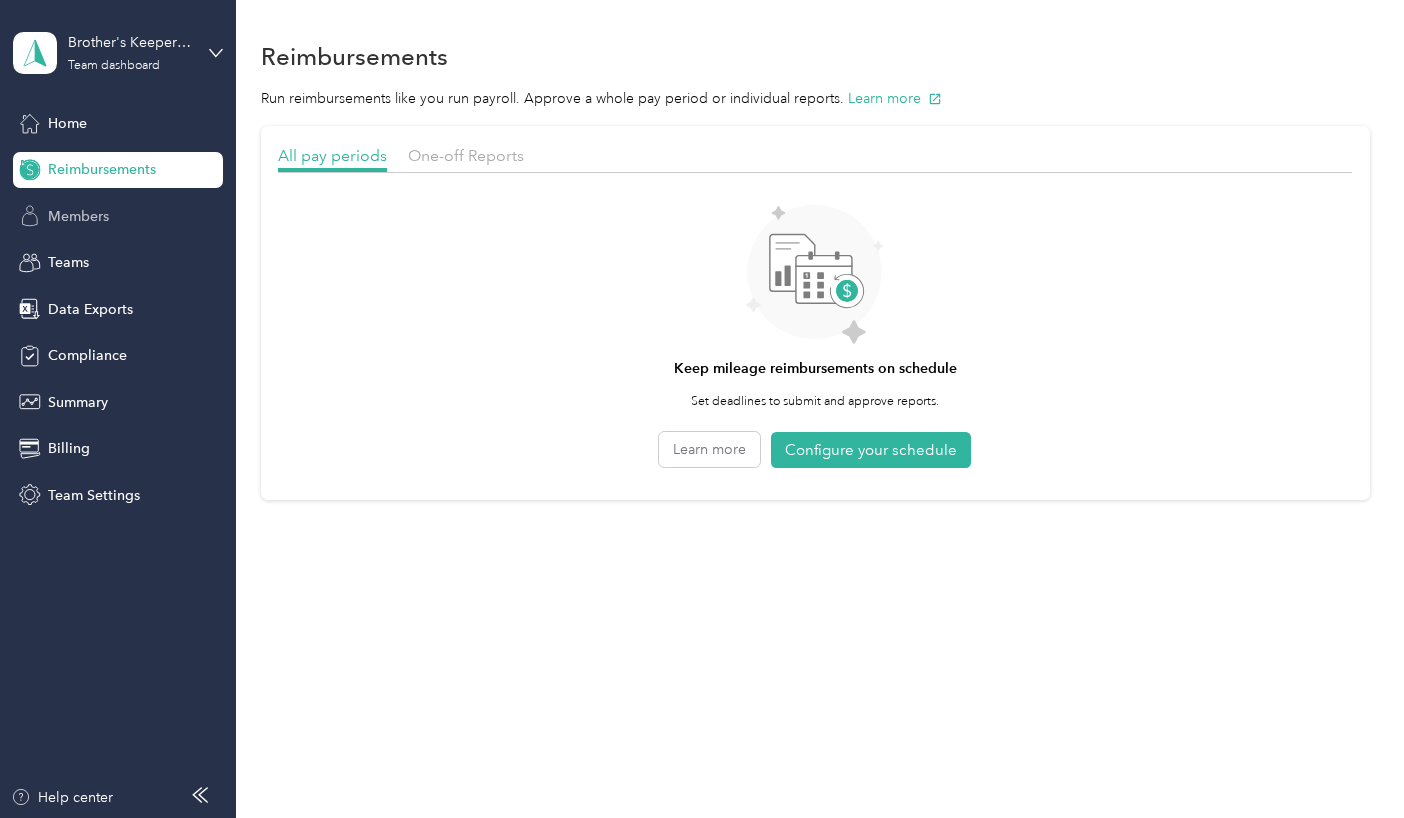 click on "Members" at bounding box center [78, 216] 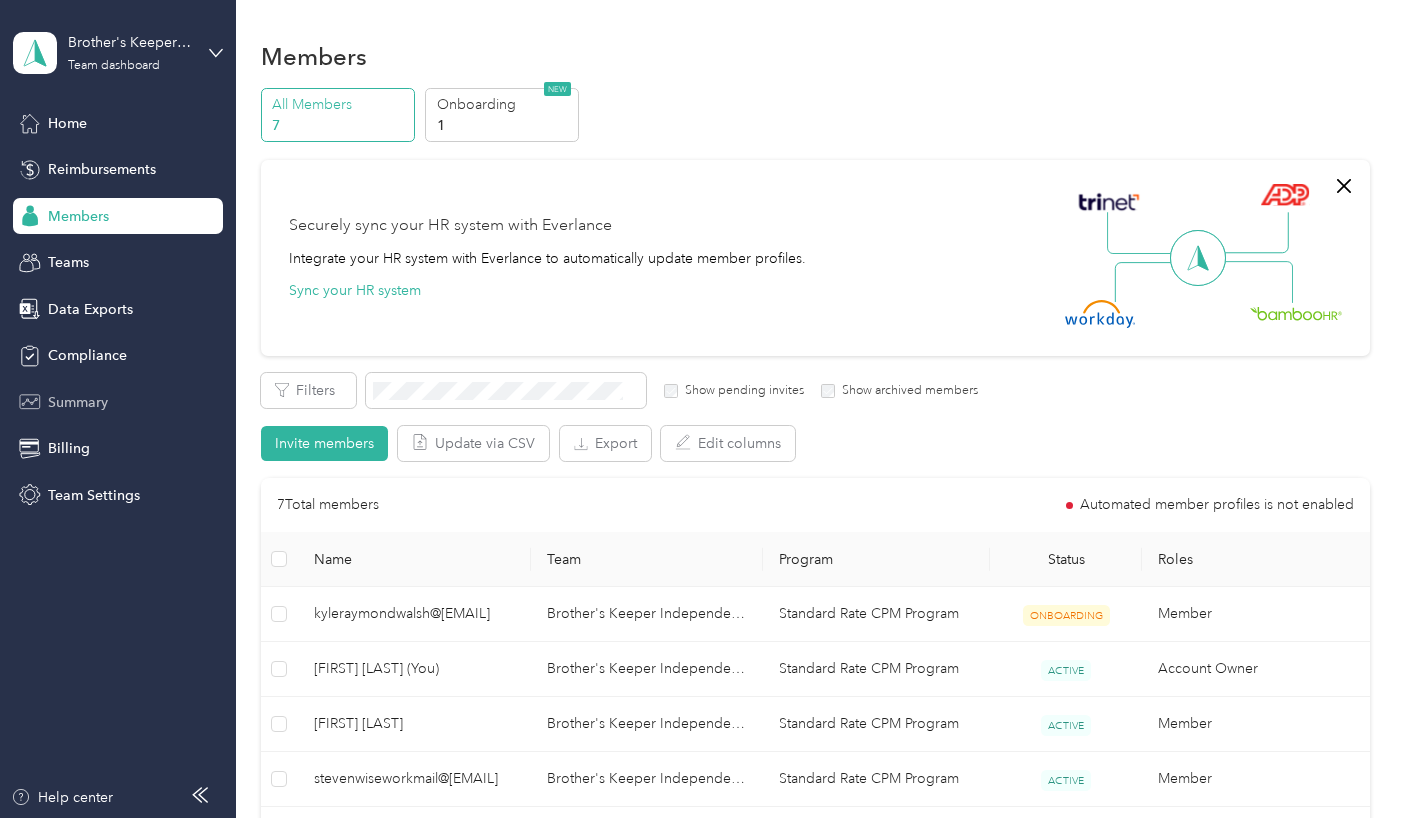 click on "Summary" at bounding box center (78, 402) 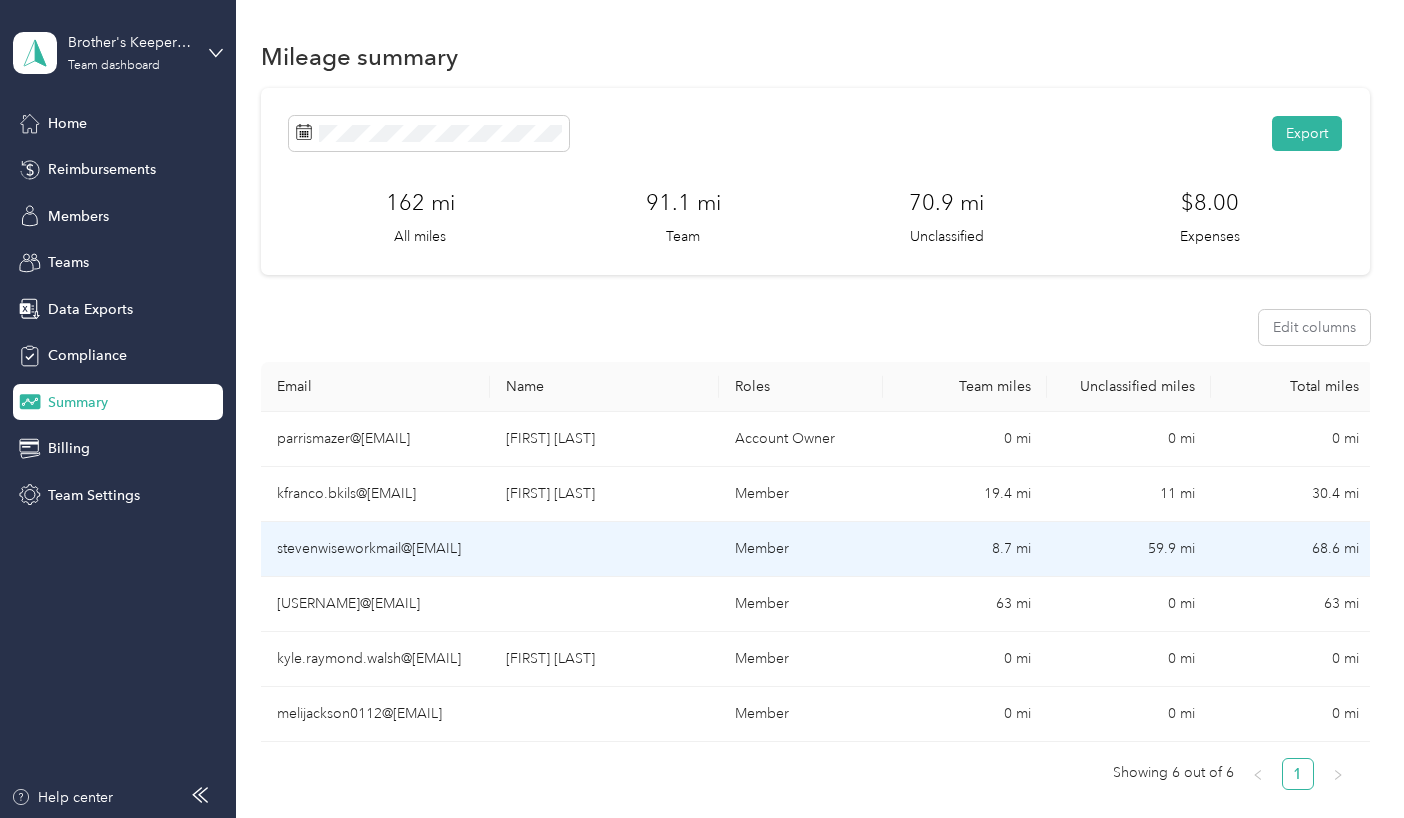 click on "8.7 mi" at bounding box center (965, 549) 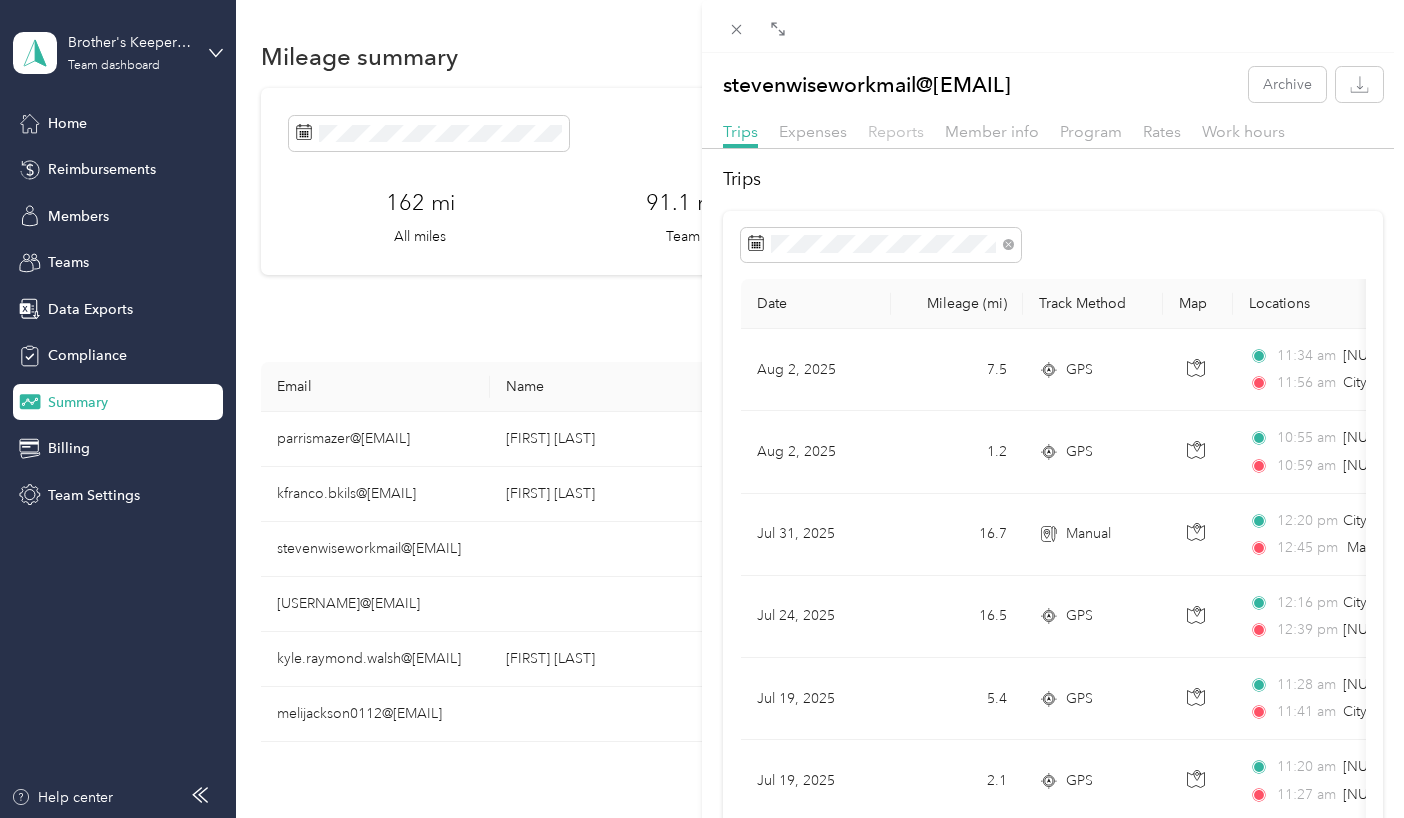 click on "Reports" at bounding box center (896, 131) 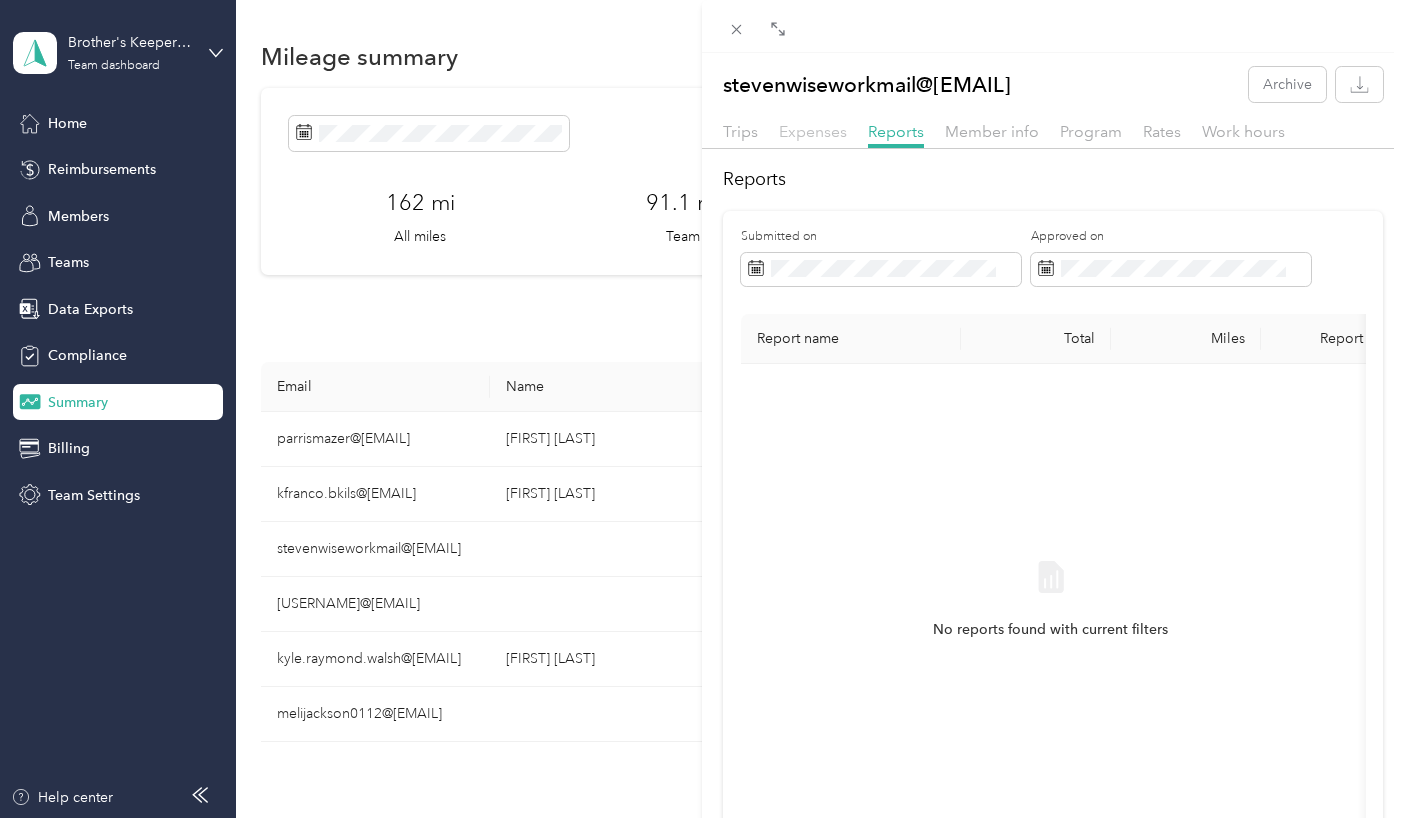click on "Expenses" at bounding box center (813, 131) 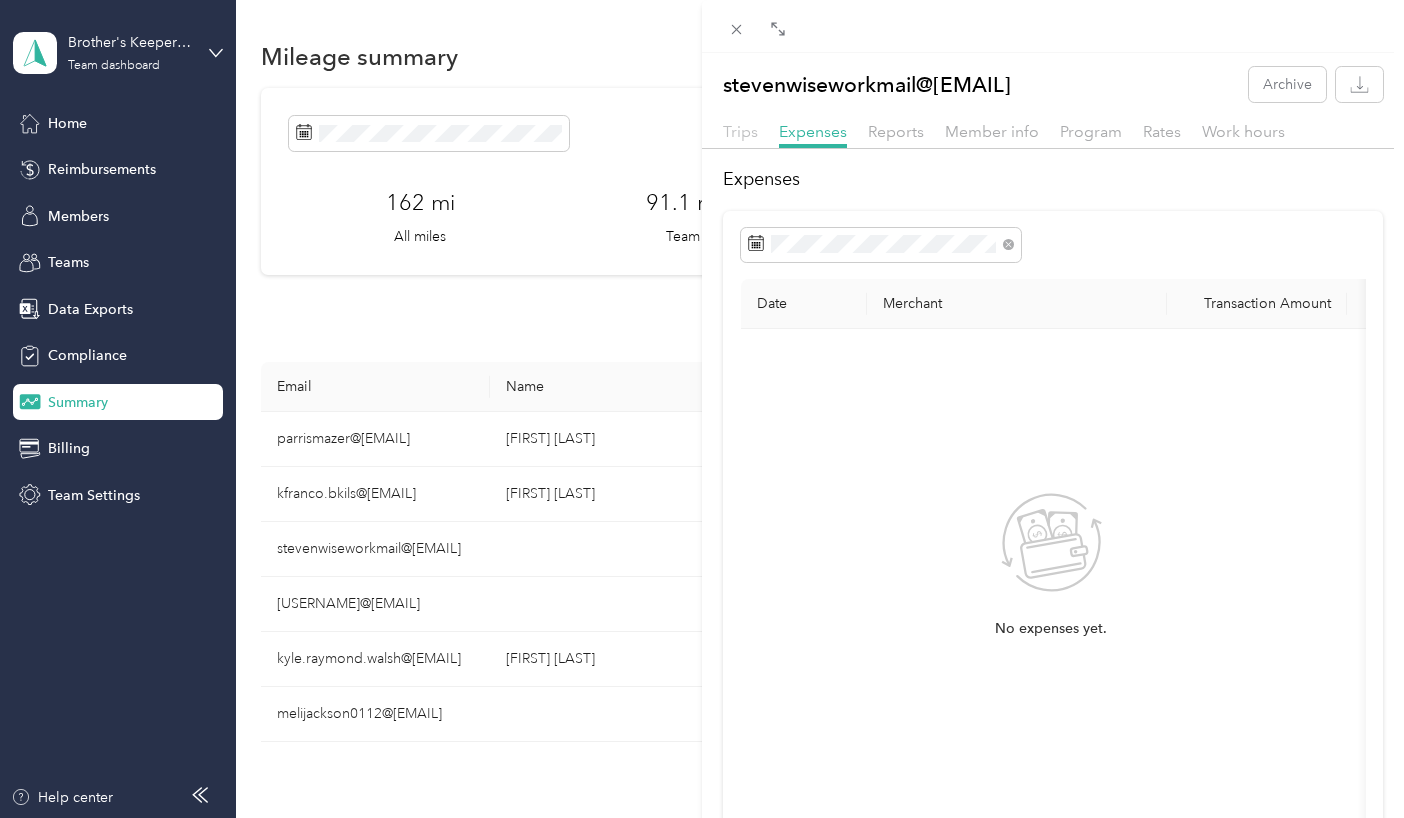 click on "Trips" at bounding box center [740, 131] 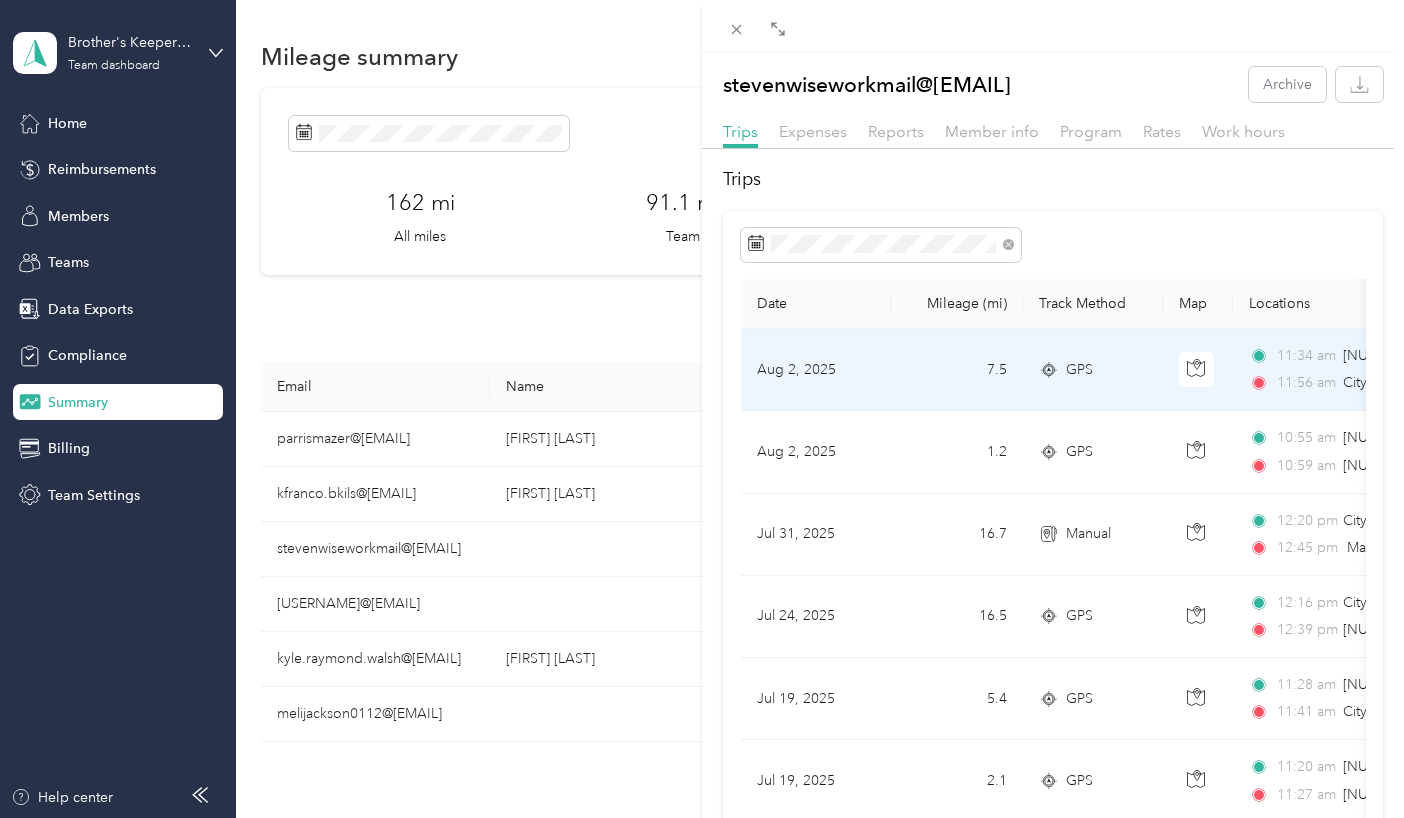 scroll, scrollTop: 0, scrollLeft: 0, axis: both 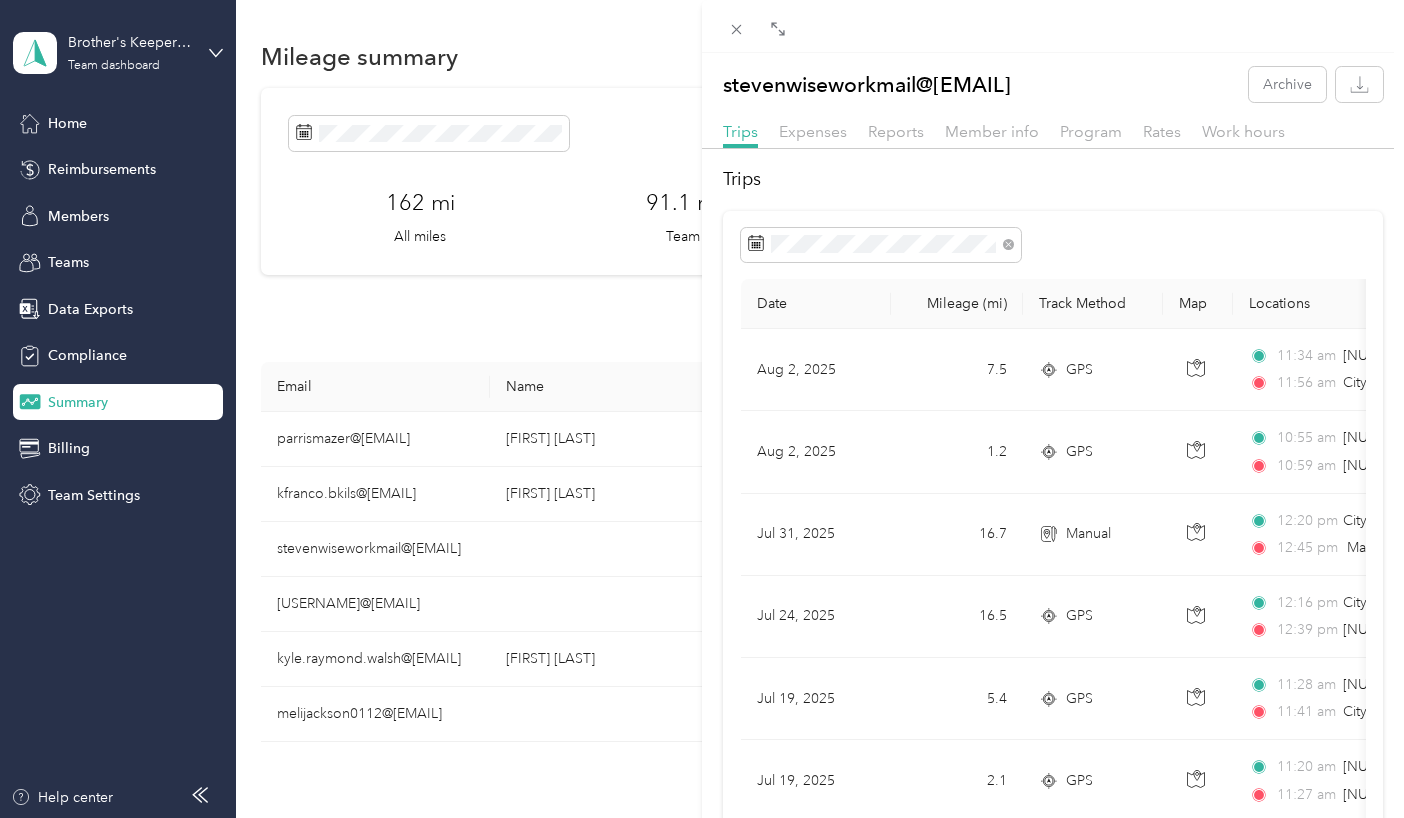click on "stevenwiseworkmail@[EMAIL] Archive Trips Expenses Reports Member info Program Rates Work hours Trips Date Mileage (mi) Track Method Map Locations Mileage value Purpose               Aug 2, [YEAR] 7.5 GPS 11:34 am [NUMBER] [STREET] # B1, [CITY], [STATE] [POSTAL_CODE], USA  11:56 am City Sports (477 North Mcdowell Boulevard, [CITY], [STATE]) $5.25 Brother's Keeper Independent Living Services Aug 2, [YEAR] 1.2 GPS 10:55 am [NUMBER] [STREET], [CITY], [STATE] [POSTAL_CODE], USA  10:59 am [NUMBER] [STREET], [CITY], [STATE] [POSTAL_CODE], USA  $0.84 Brother's Keeper Independent Living Services Jul 31, [YEAR] 16.7 Manual 12:20 pm City Sports (477 North Mcdowell Boulevard, [CITY], [STATE]) 12:45 pm Mark's Place ([STREET], [CITY], [STATE]) $11.69 Brother's Keeper Independent Living Services Jul 24, [YEAR] 16.5 GPS 12:16 pm City Sports (477 North Mcdowell Boulevard, [CITY], [STATE]) 12:39 pm [NUMBER] [STREET], [CITY], [STATE] [POSTAL_CODE], USA  $11.55 Brother's Keeper Independent Living Services Jul 19, [YEAR] 5.4 GPS 11:28 am [NUMBER]" at bounding box center [702, 409] 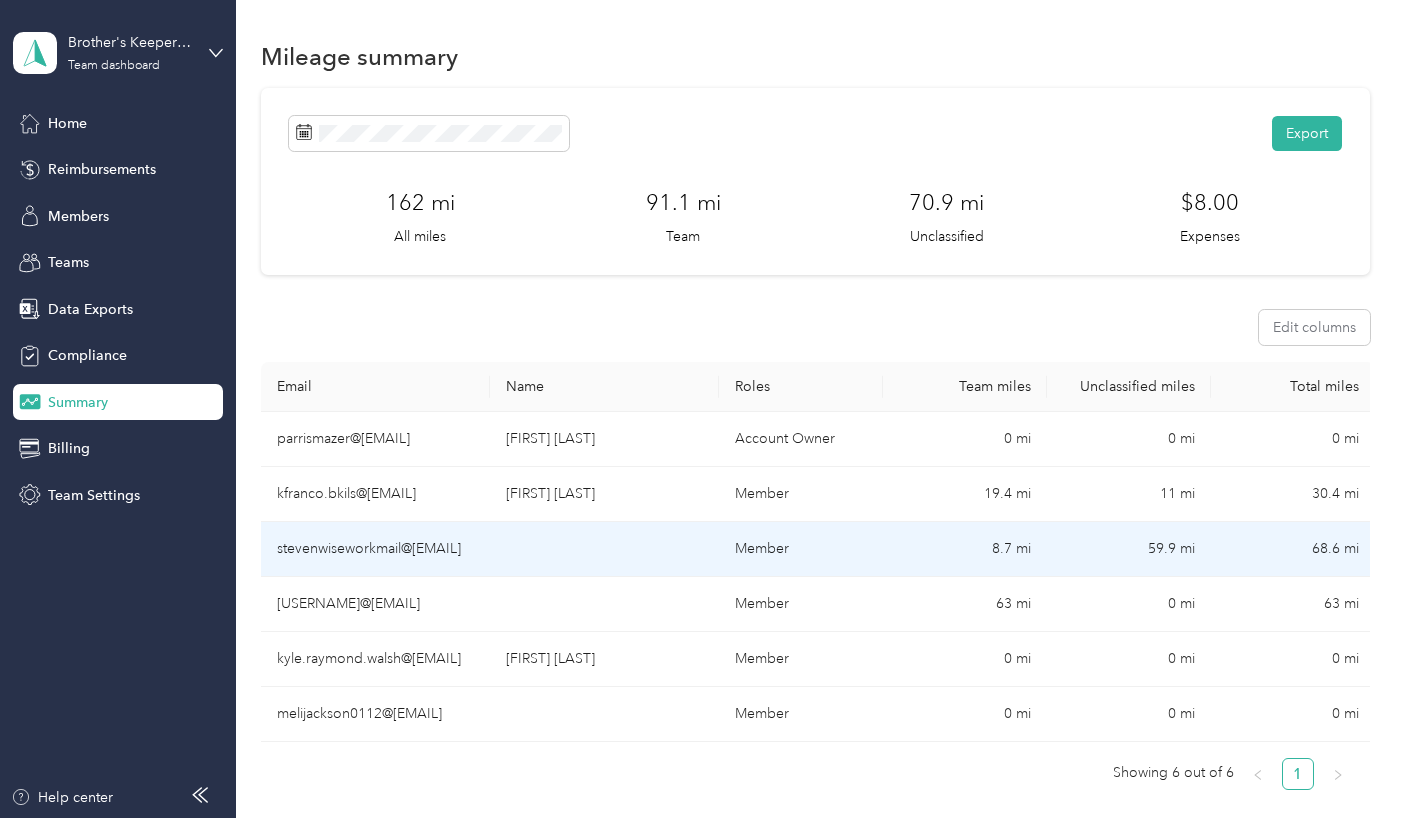 click on "stevenwiseworkmail@[EMAIL]" at bounding box center (375, 549) 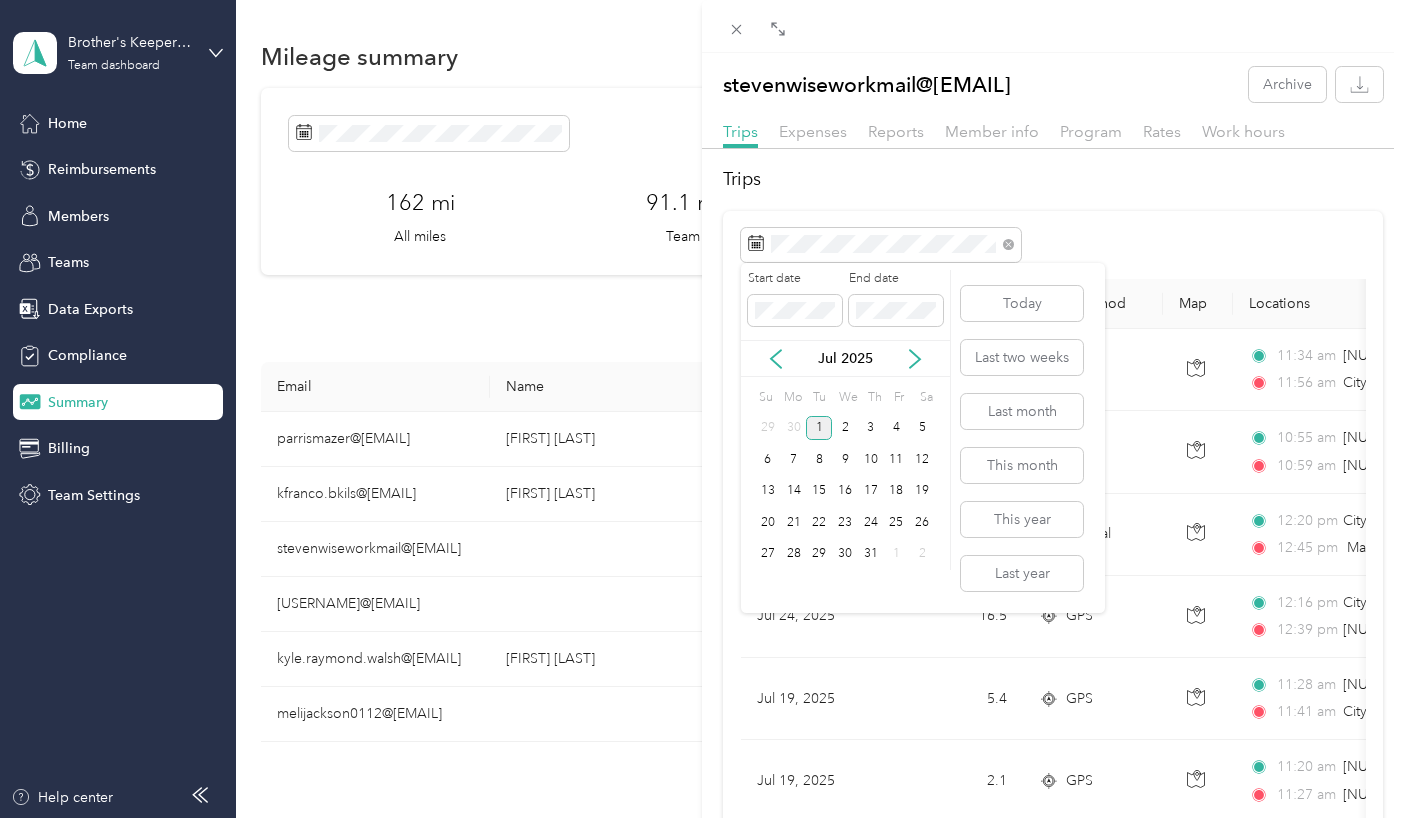 click on "1" at bounding box center [819, 428] 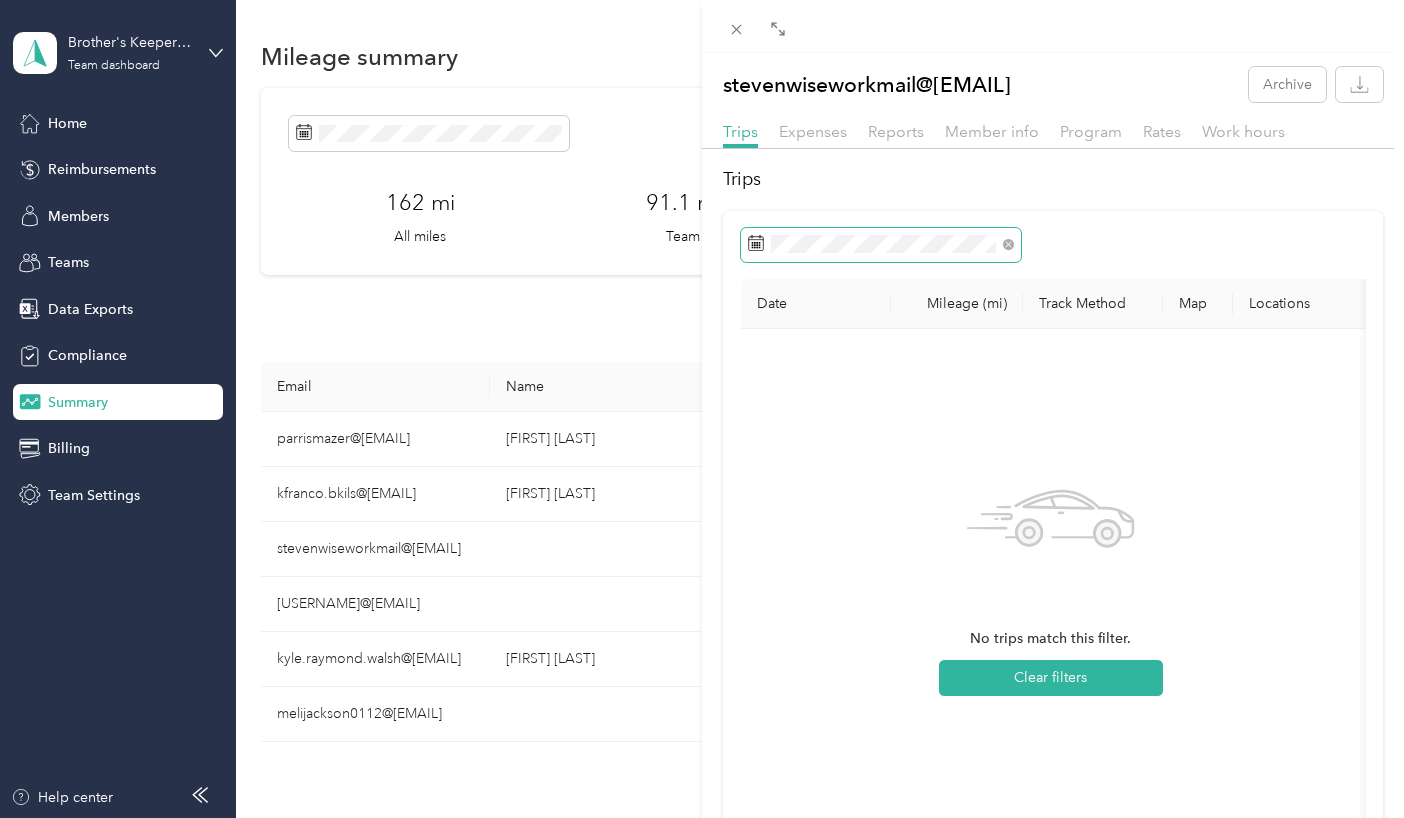 click at bounding box center (1005, 244) 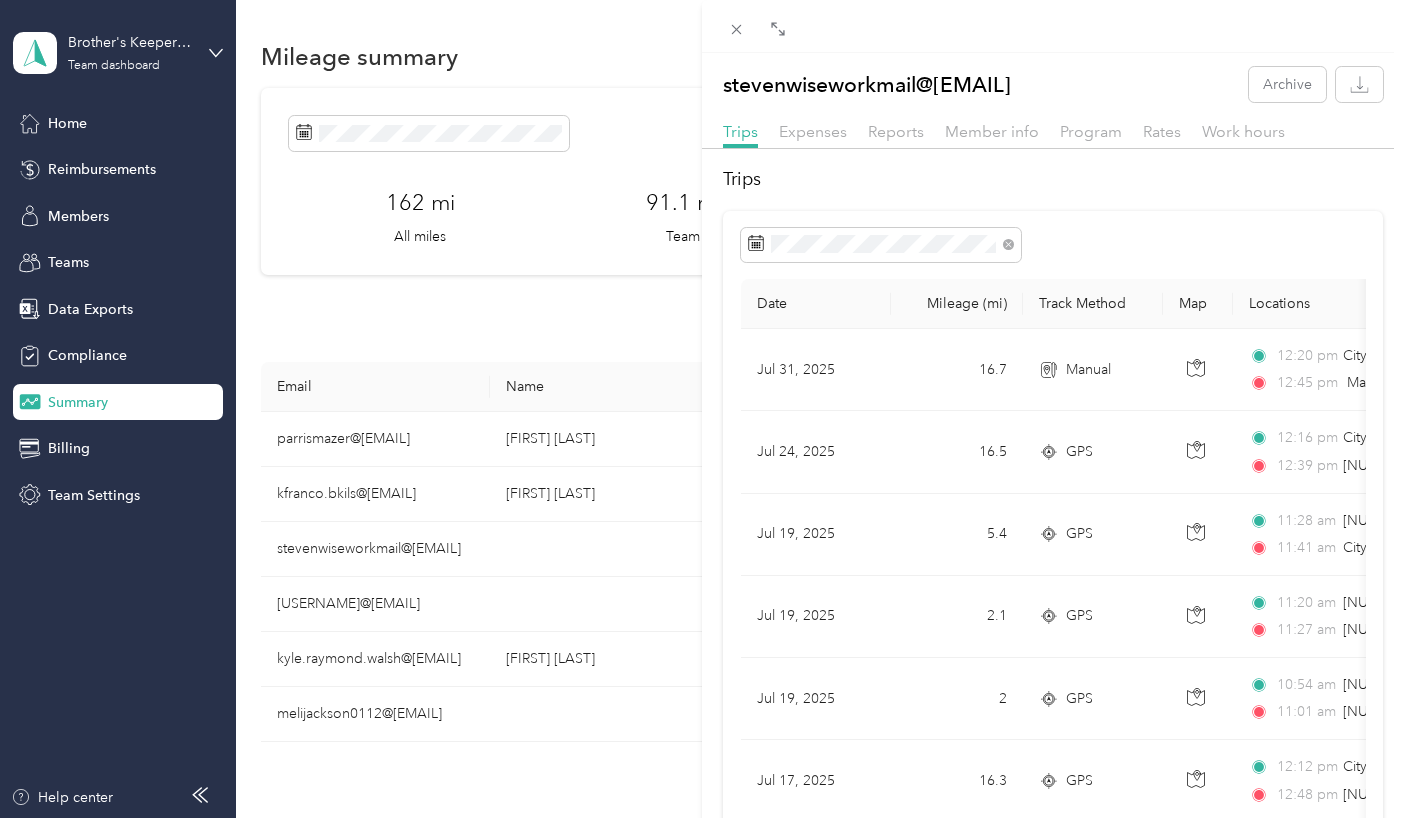 click at bounding box center [1053, 245] 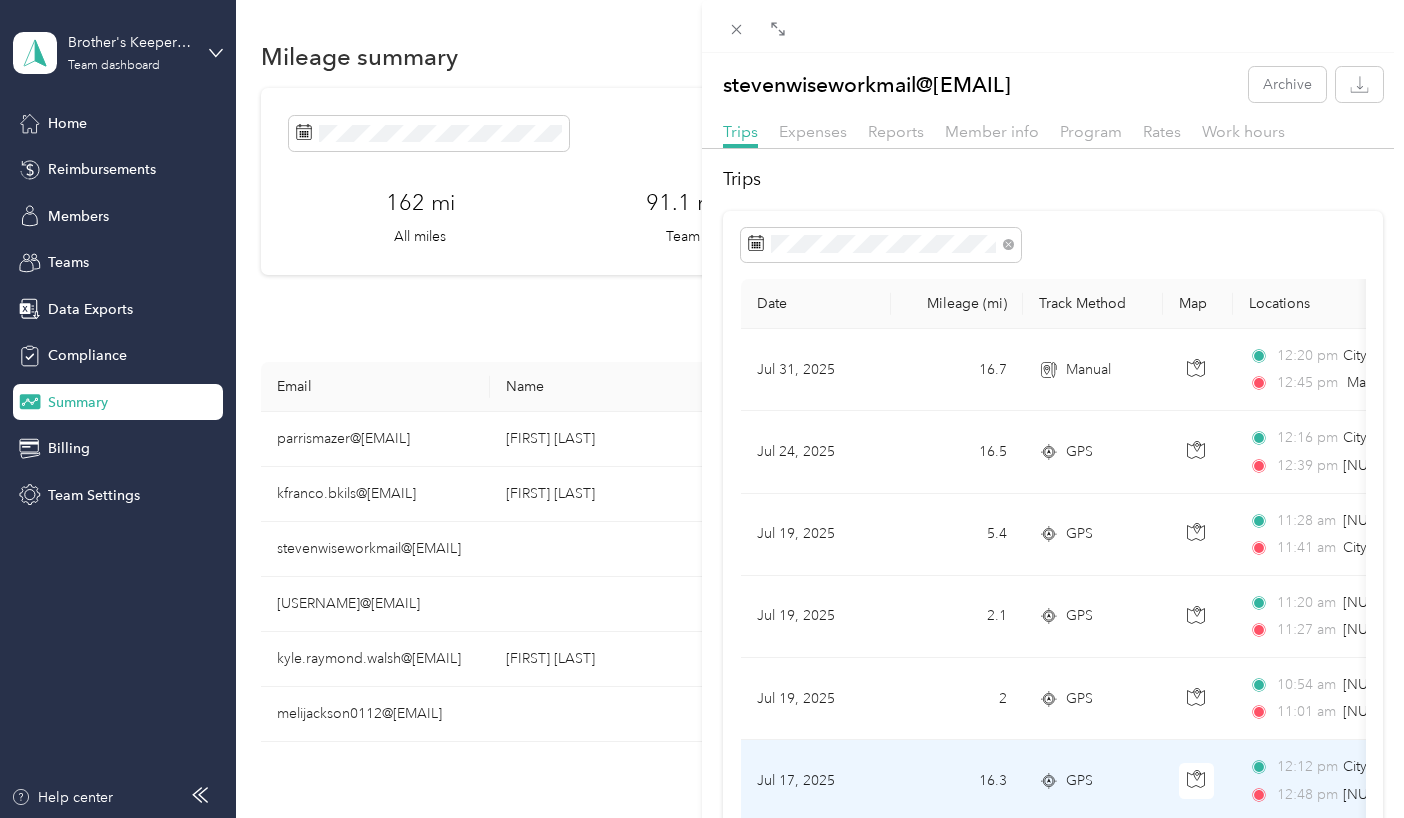 scroll, scrollTop: 0, scrollLeft: 0, axis: both 